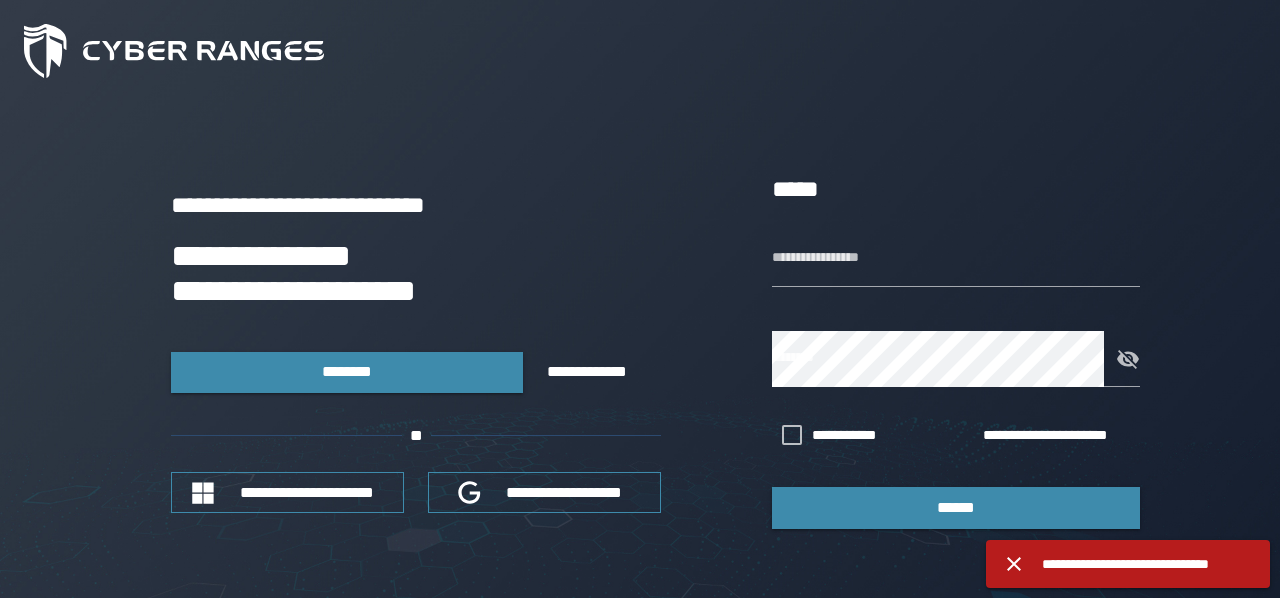 scroll, scrollTop: 0, scrollLeft: 0, axis: both 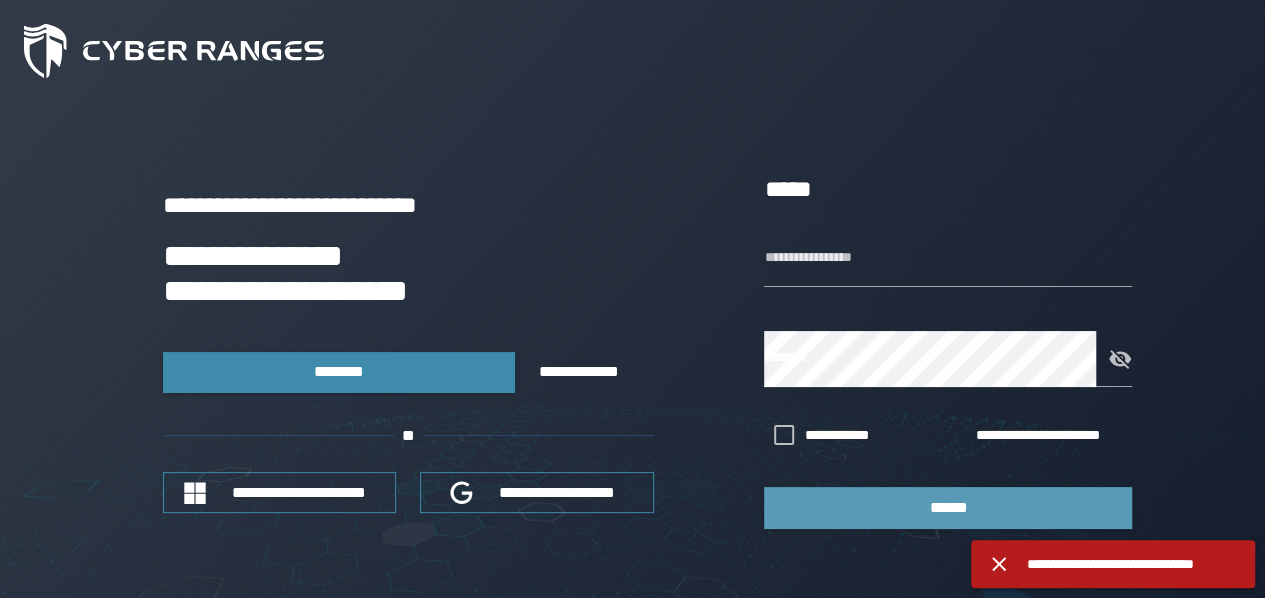 type on "********" 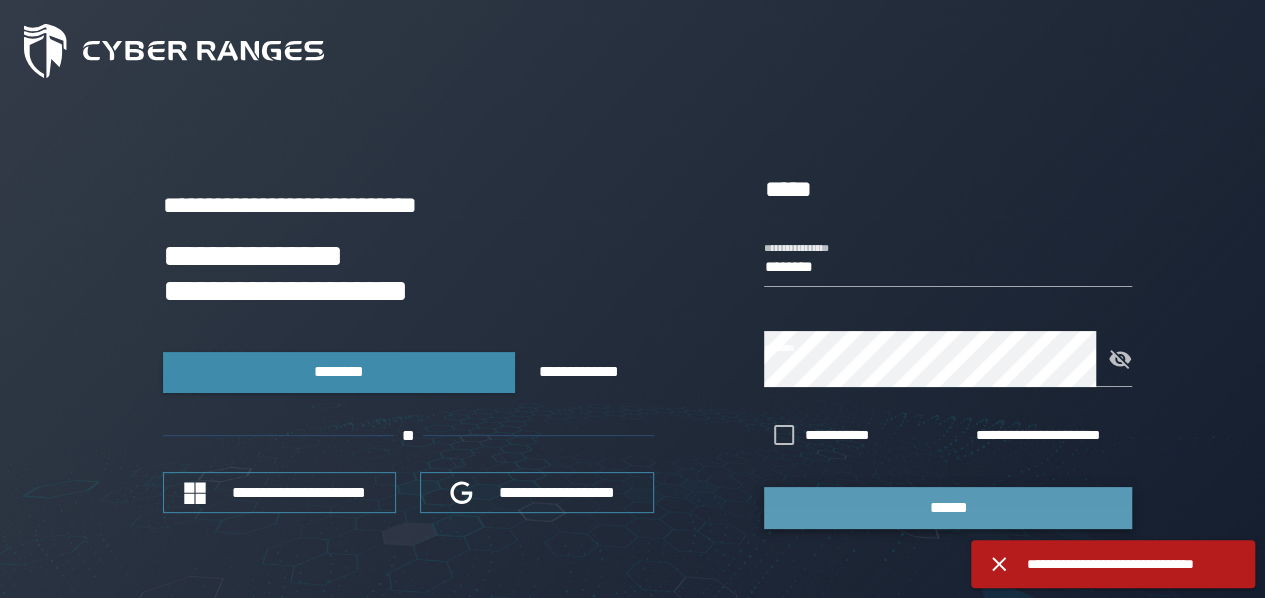 click on "******" at bounding box center [948, 507] 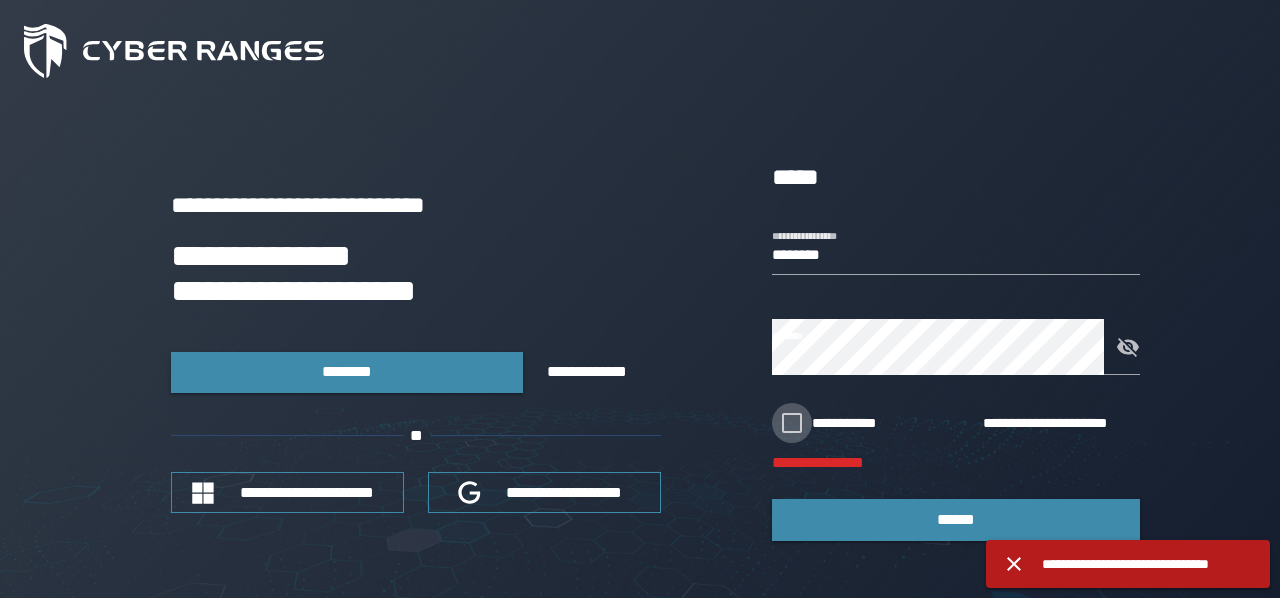 click 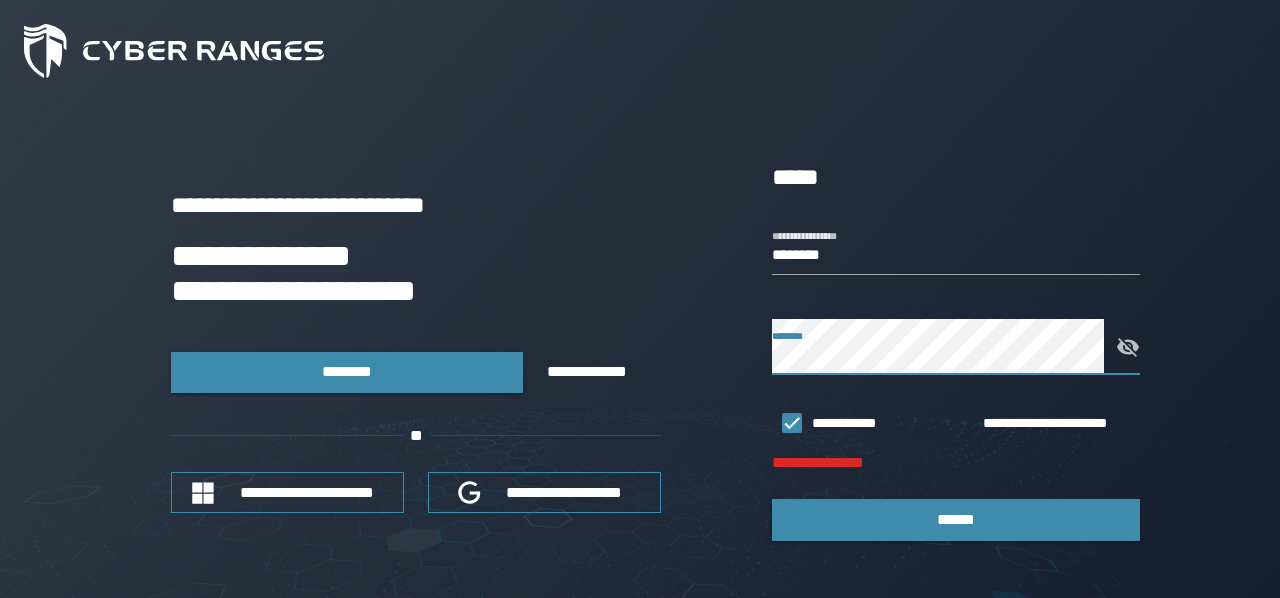 click on "**********" at bounding box center [640, 349] 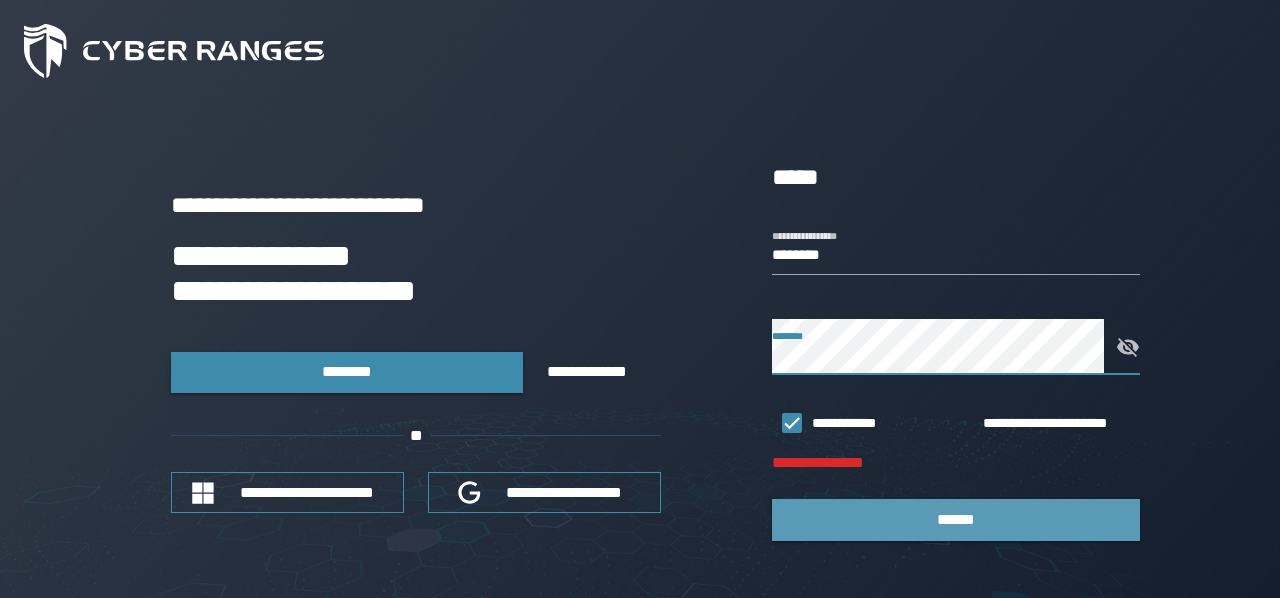 click on "******" at bounding box center [956, 519] 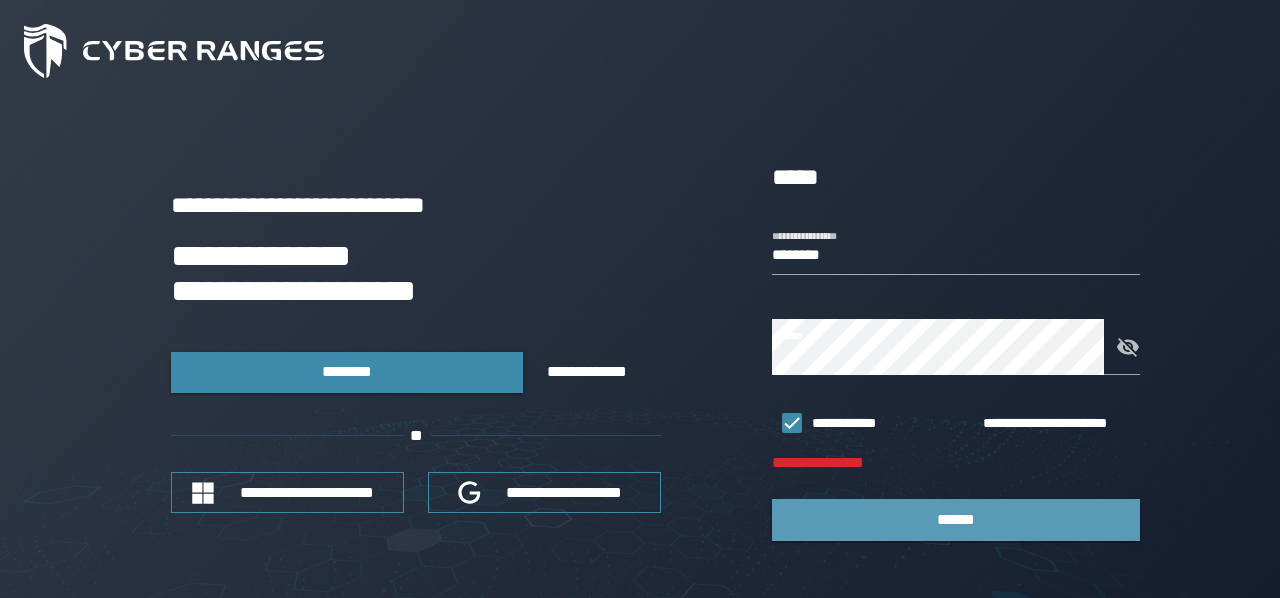 click on "******" at bounding box center [956, 519] 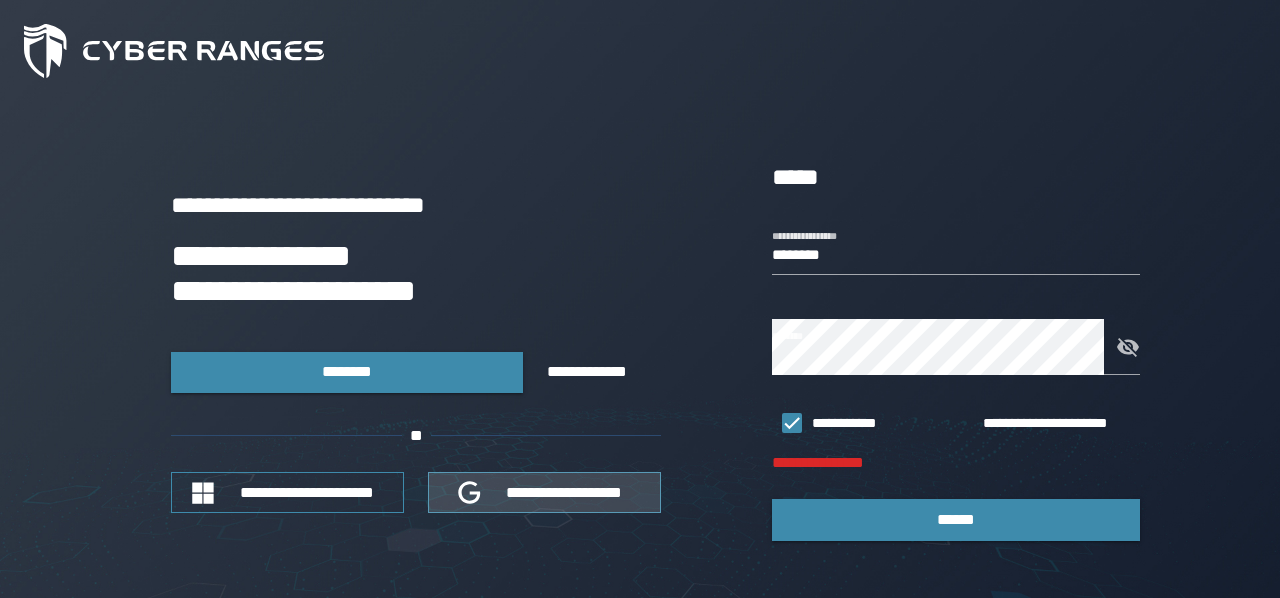 click on "**********" at bounding box center [565, 492] 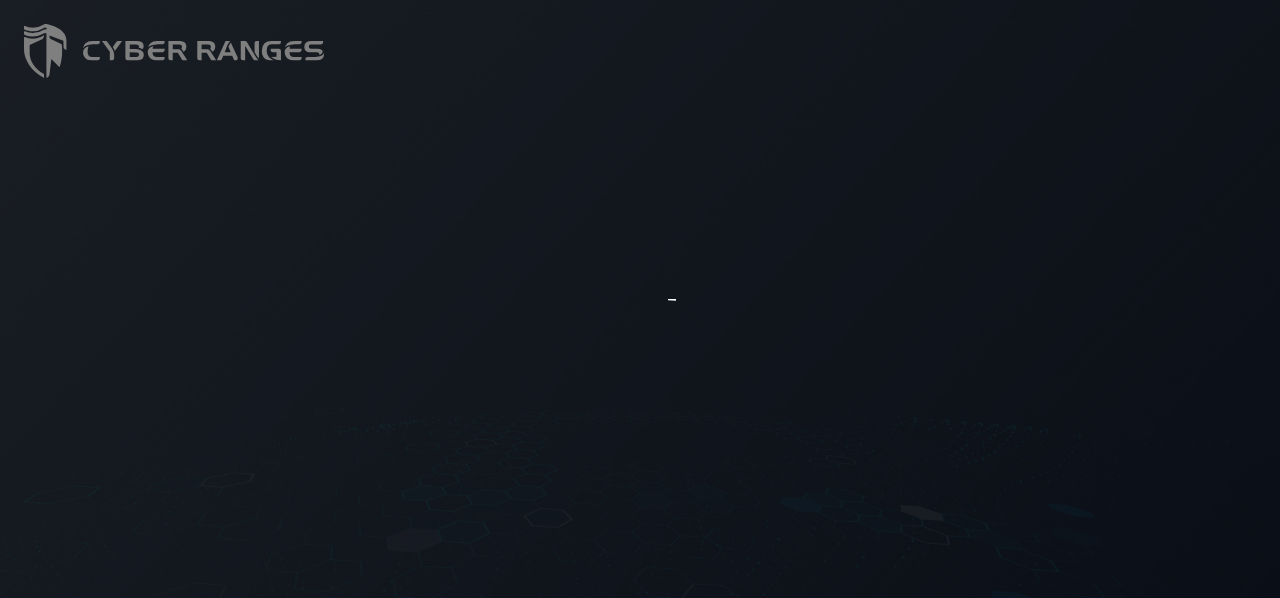 scroll, scrollTop: 0, scrollLeft: 0, axis: both 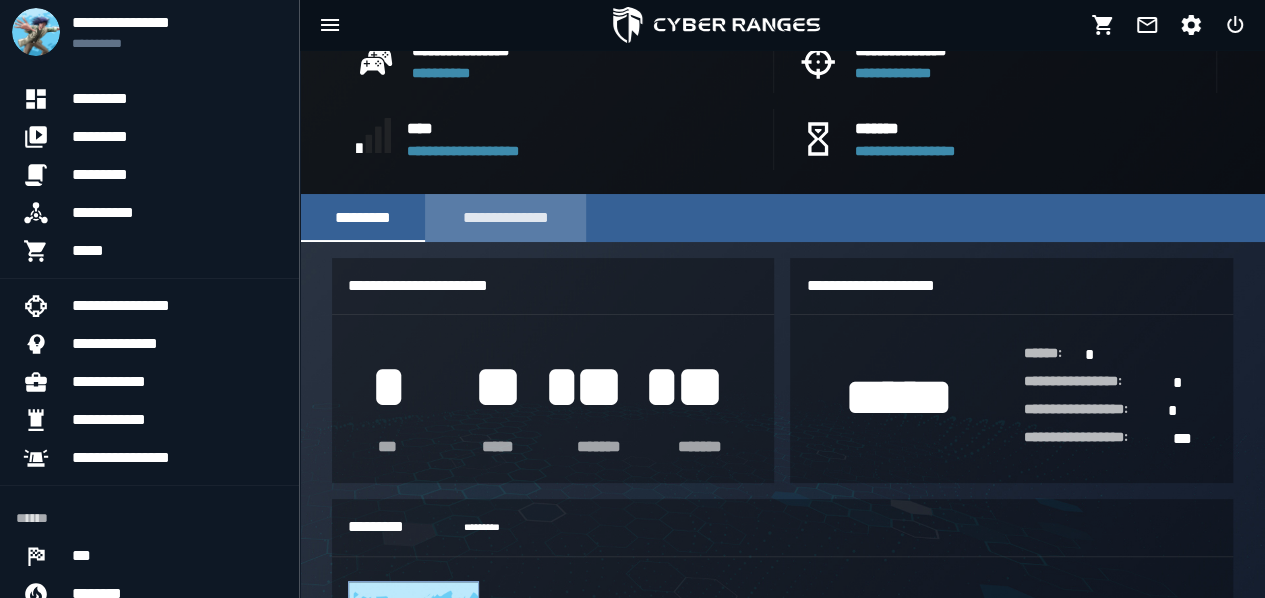 click on "**********" at bounding box center (505, 218) 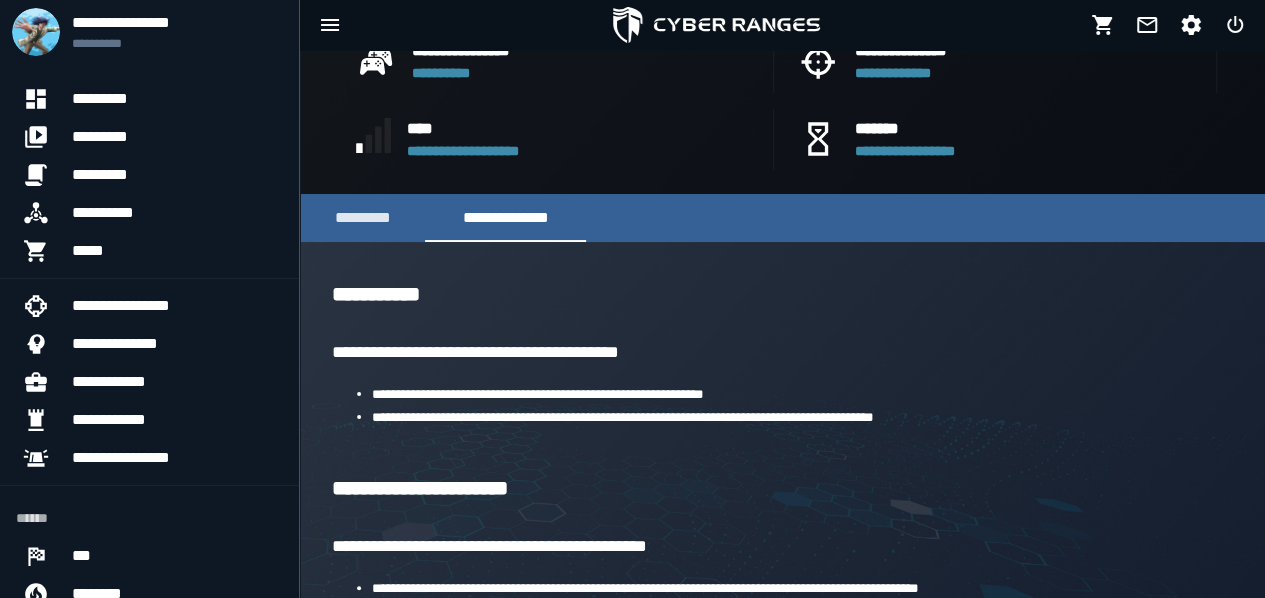 click on "**********" at bounding box center [802, 394] 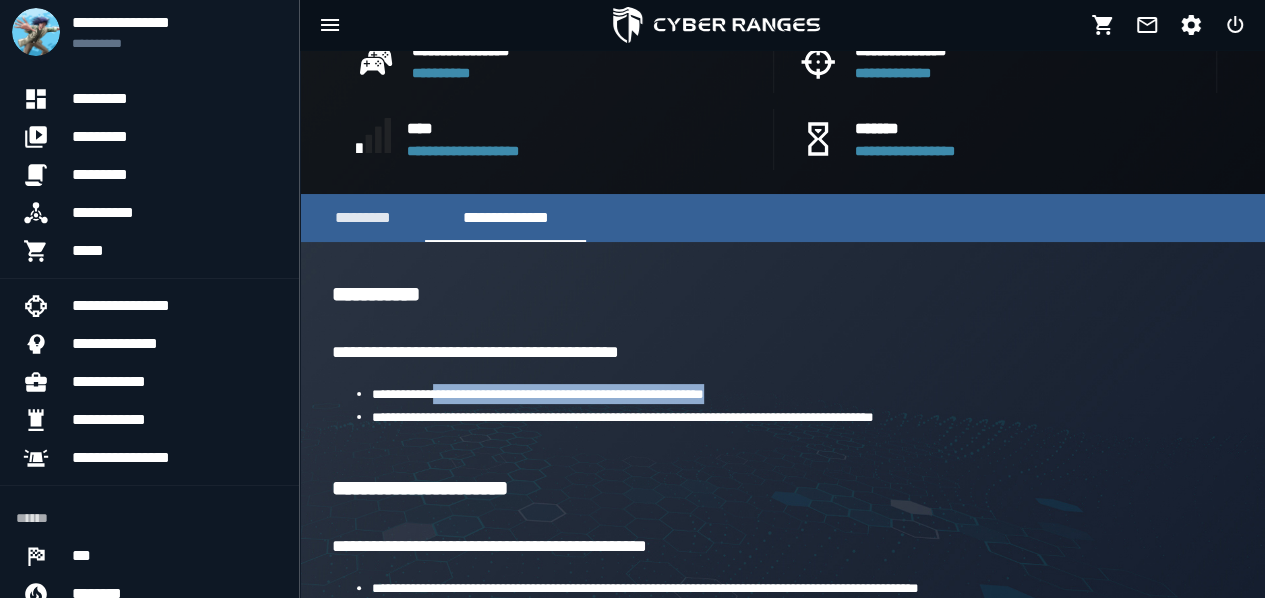 drag, startPoint x: 451, startPoint y: 395, endPoint x: 774, endPoint y: 400, distance: 323.0387 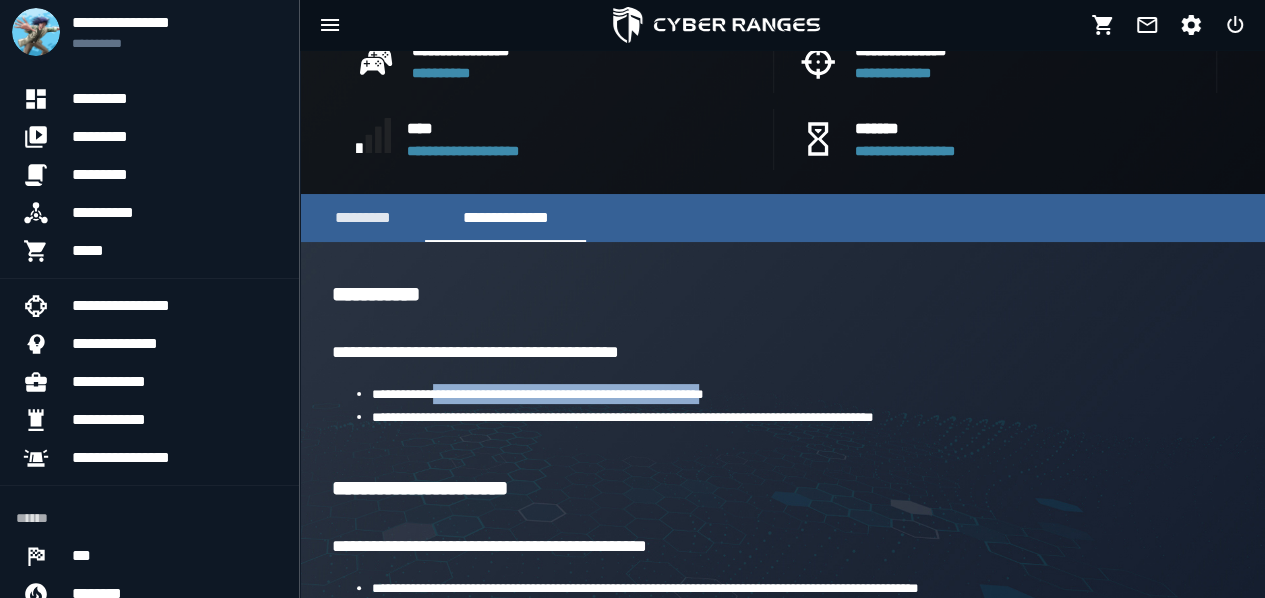 copy on "**********" 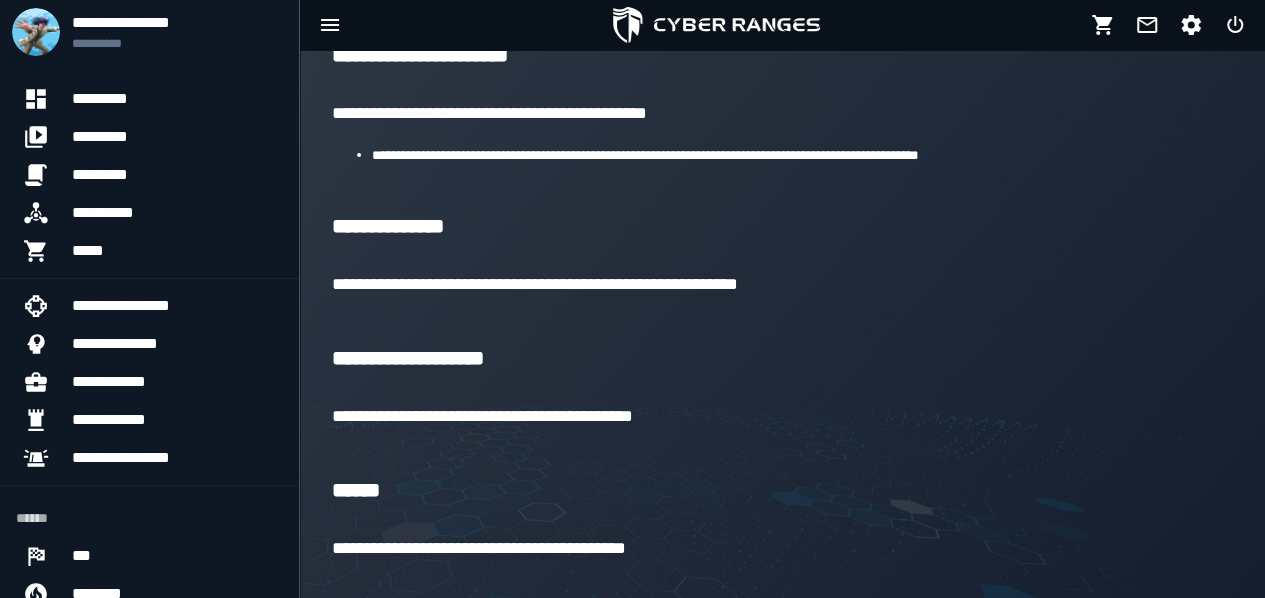 scroll, scrollTop: 992, scrollLeft: 0, axis: vertical 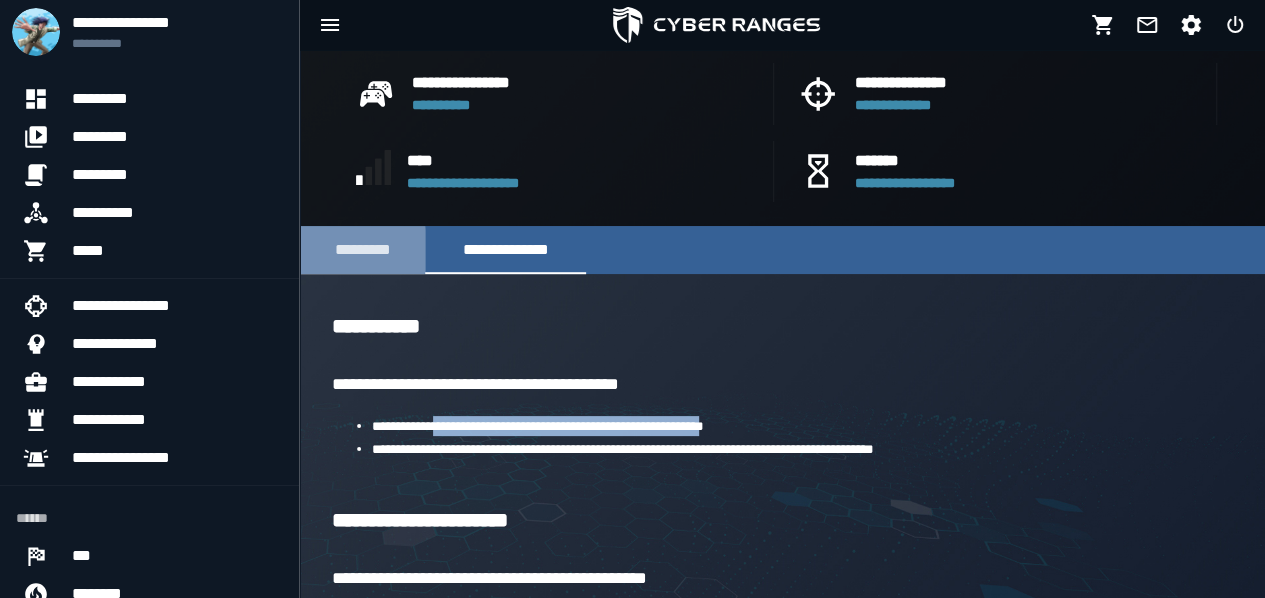 click on "*********" at bounding box center (362, 250) 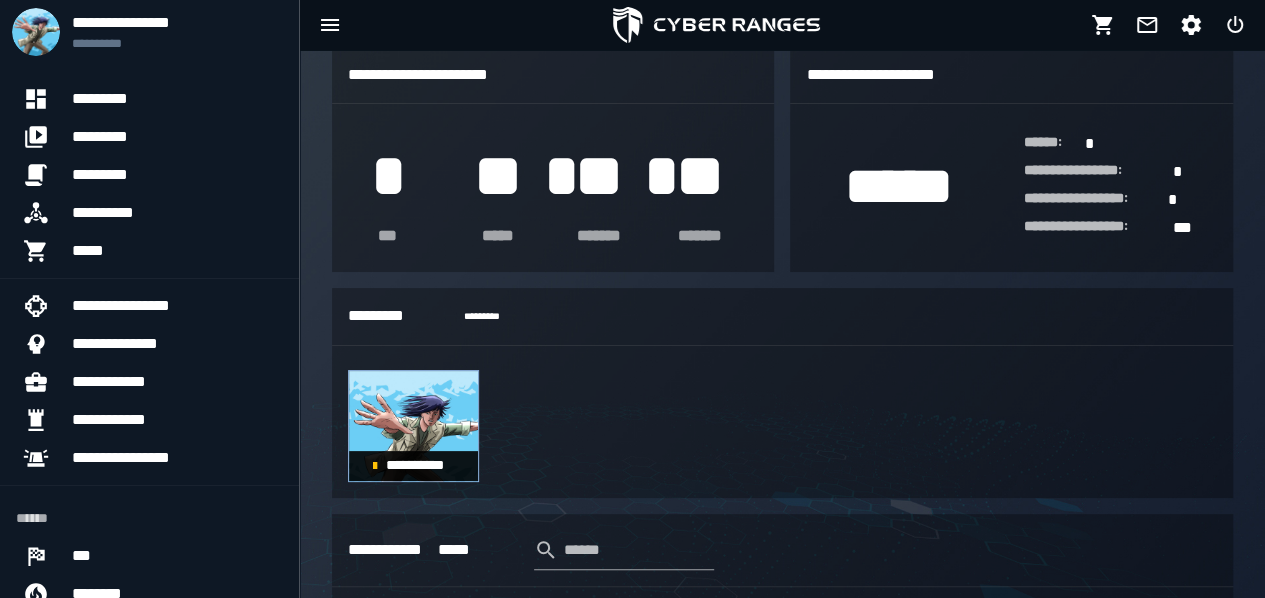 scroll, scrollTop: 745, scrollLeft: 0, axis: vertical 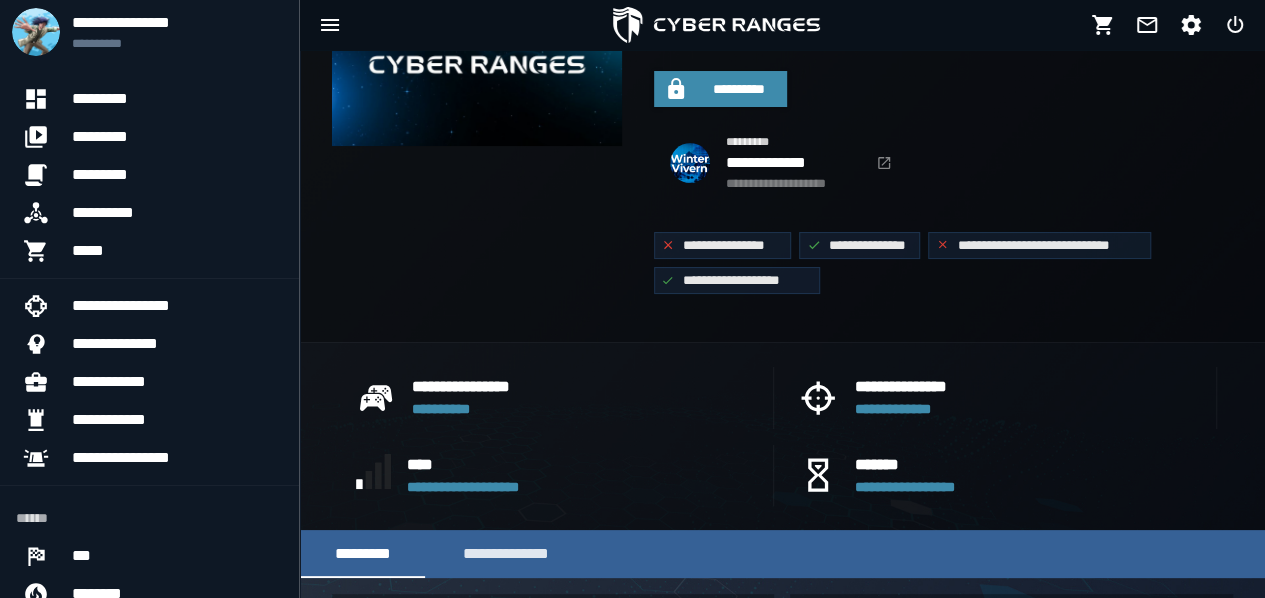 click on "**********" at bounding box center [484, 410] 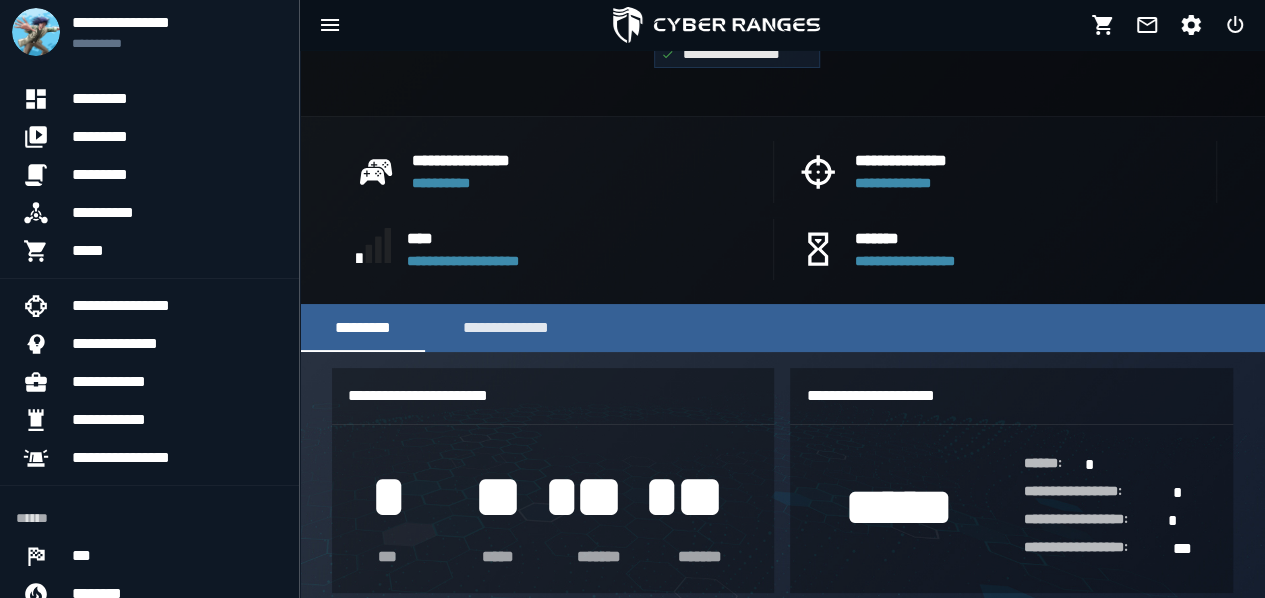 scroll, scrollTop: 475, scrollLeft: 0, axis: vertical 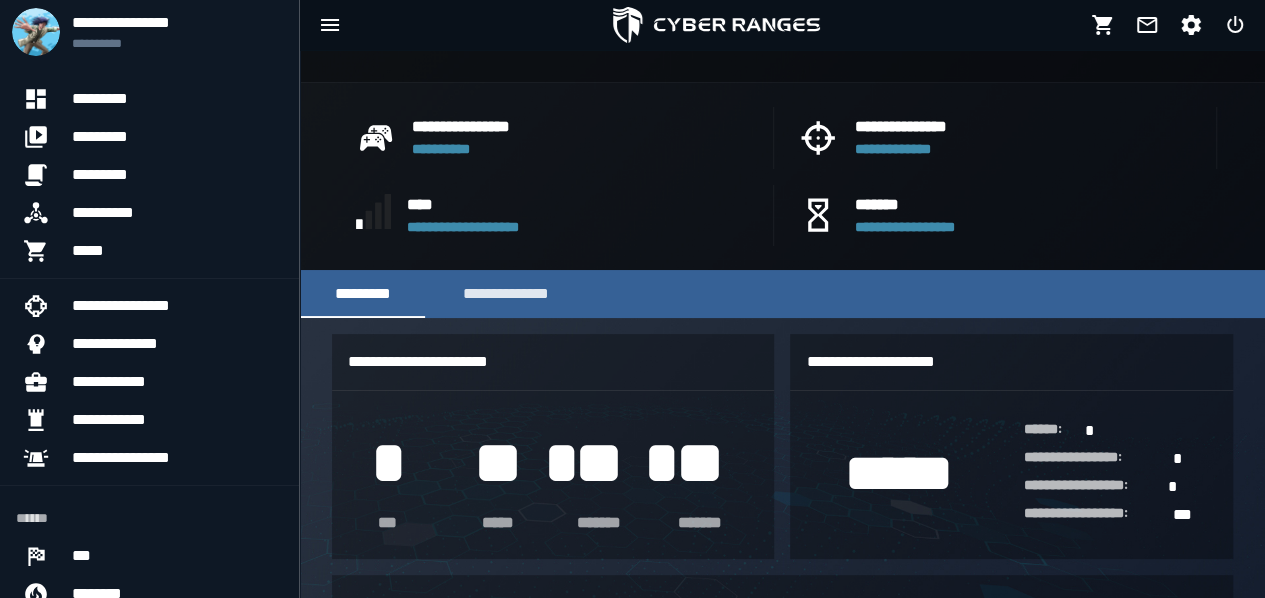 click on "**********" at bounding box center [482, 228] 